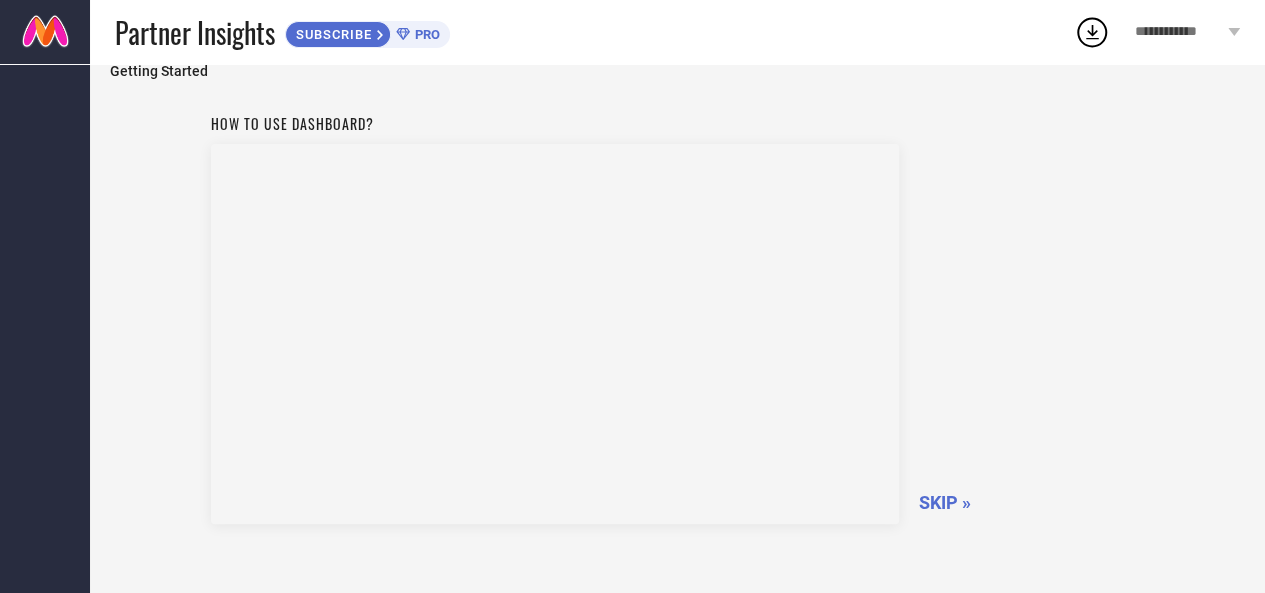 scroll, scrollTop: 130, scrollLeft: 0, axis: vertical 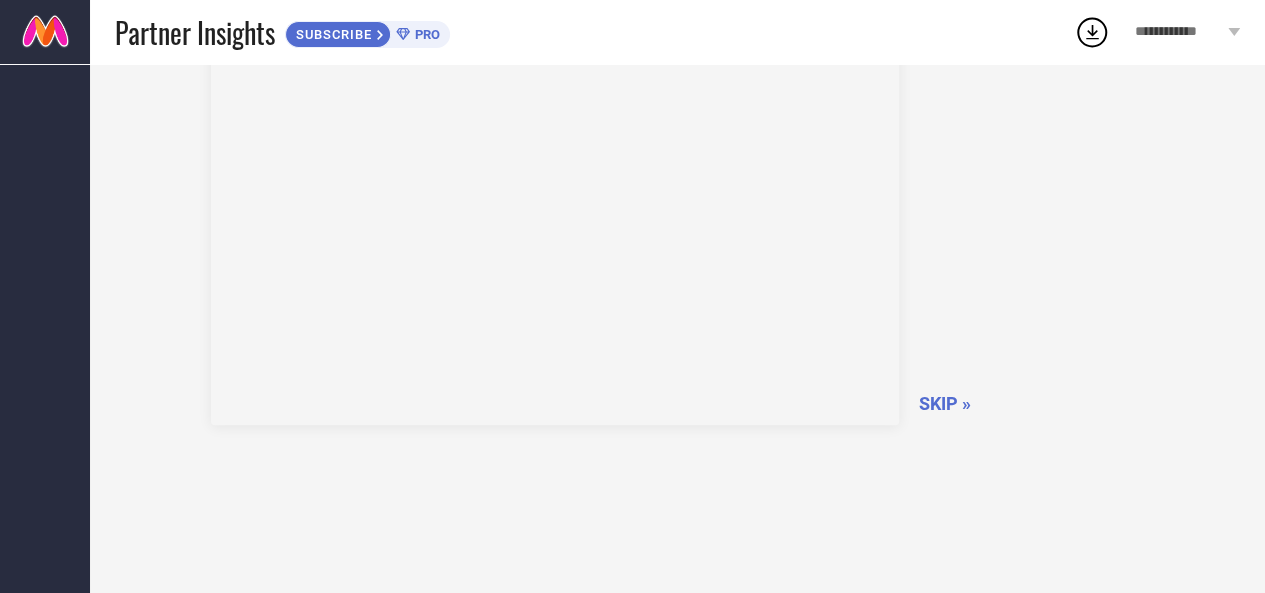 click on "SKIP »" at bounding box center (945, 403) 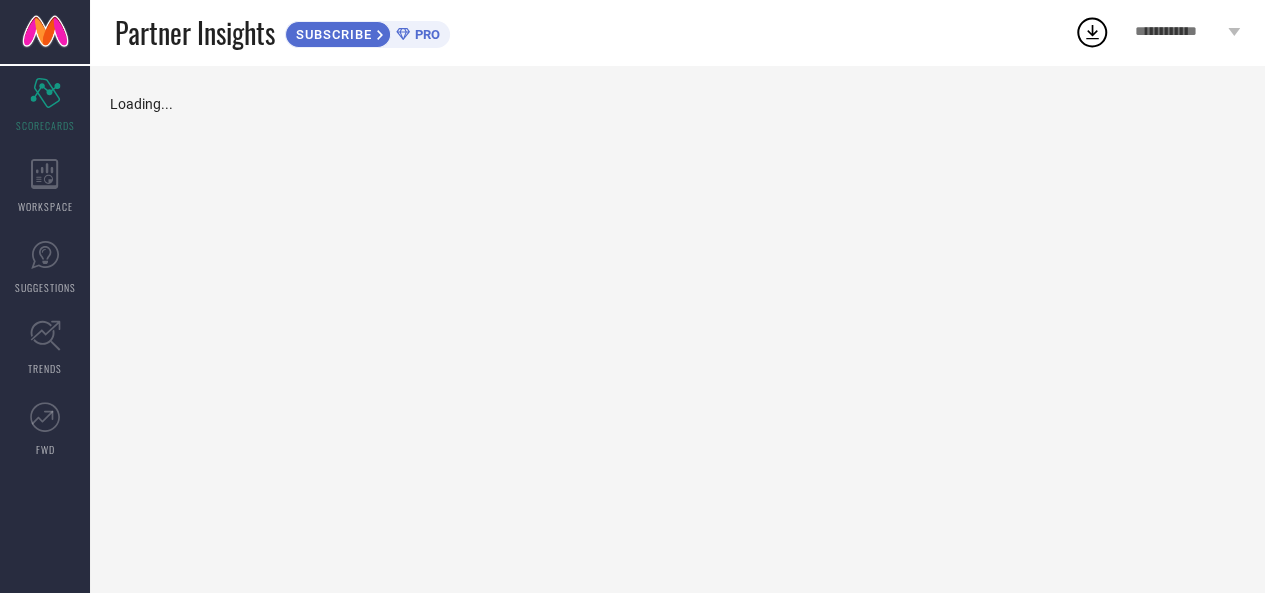 scroll, scrollTop: 0, scrollLeft: 0, axis: both 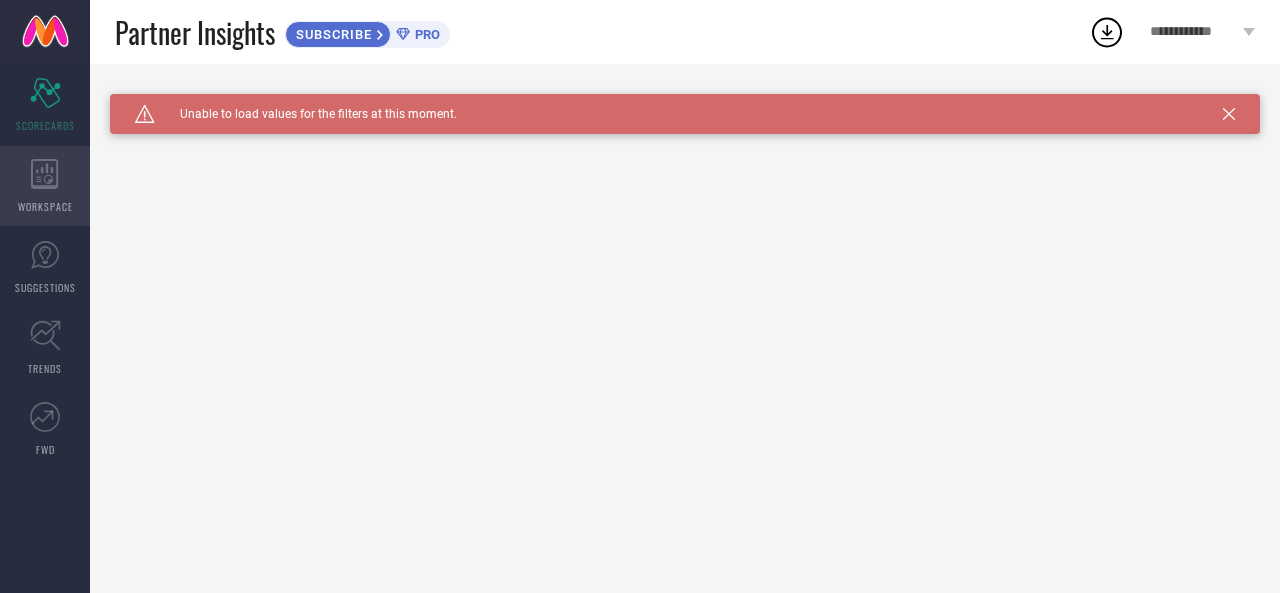 click 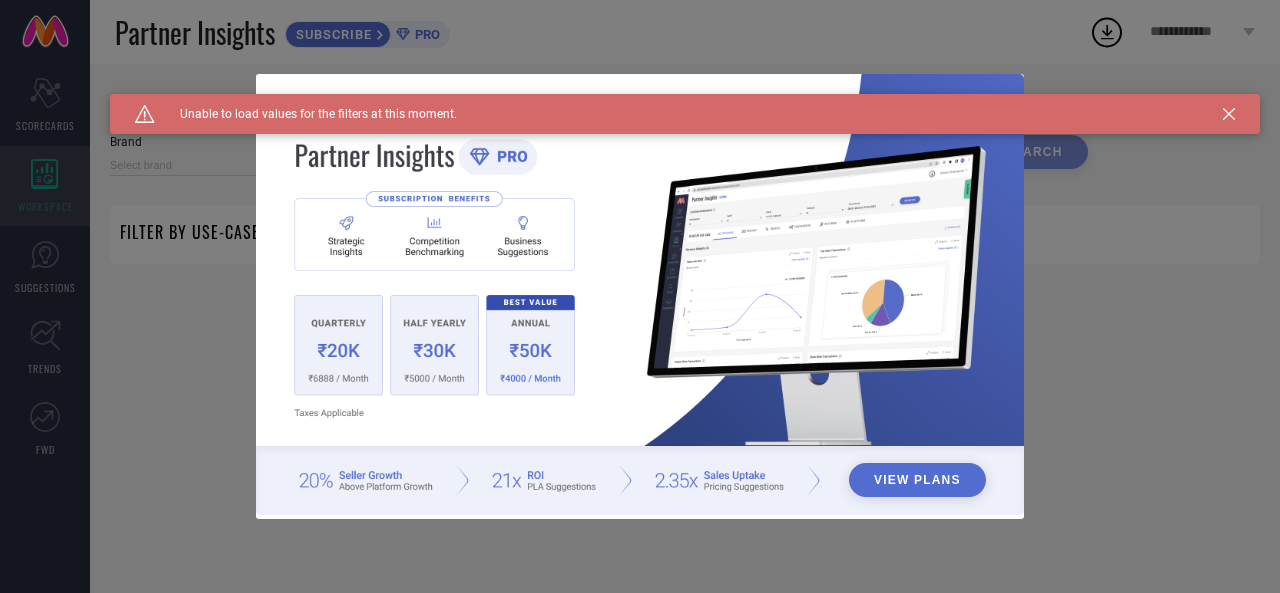 type on "1 STOP FASHION" 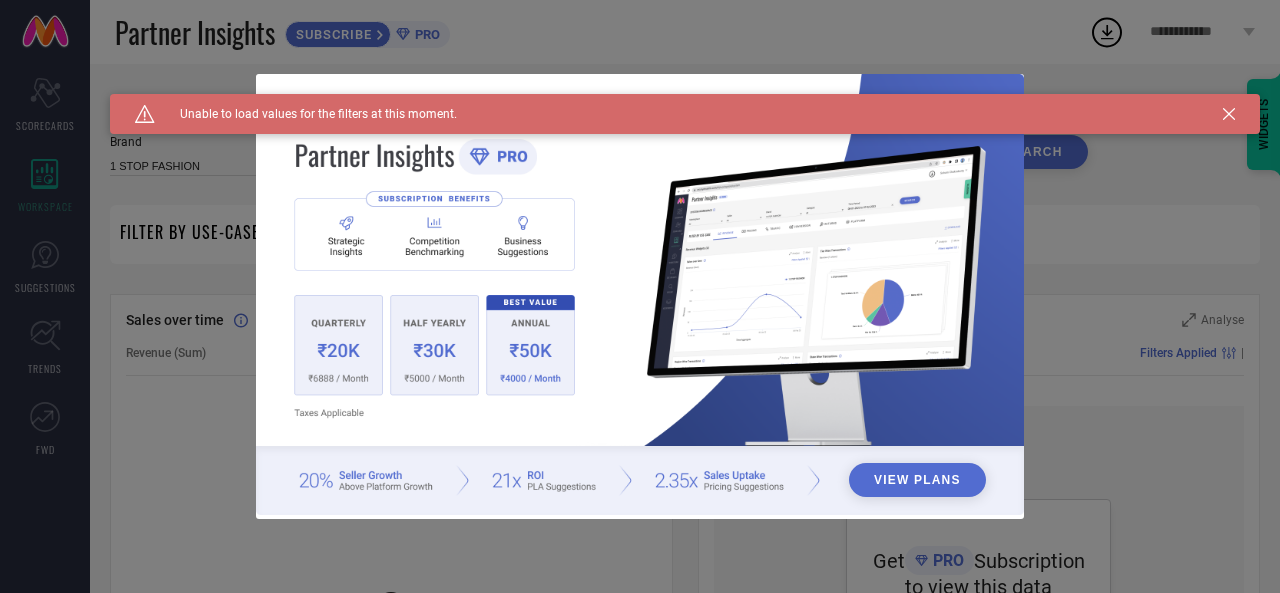 click on "View Plans" at bounding box center [640, 296] 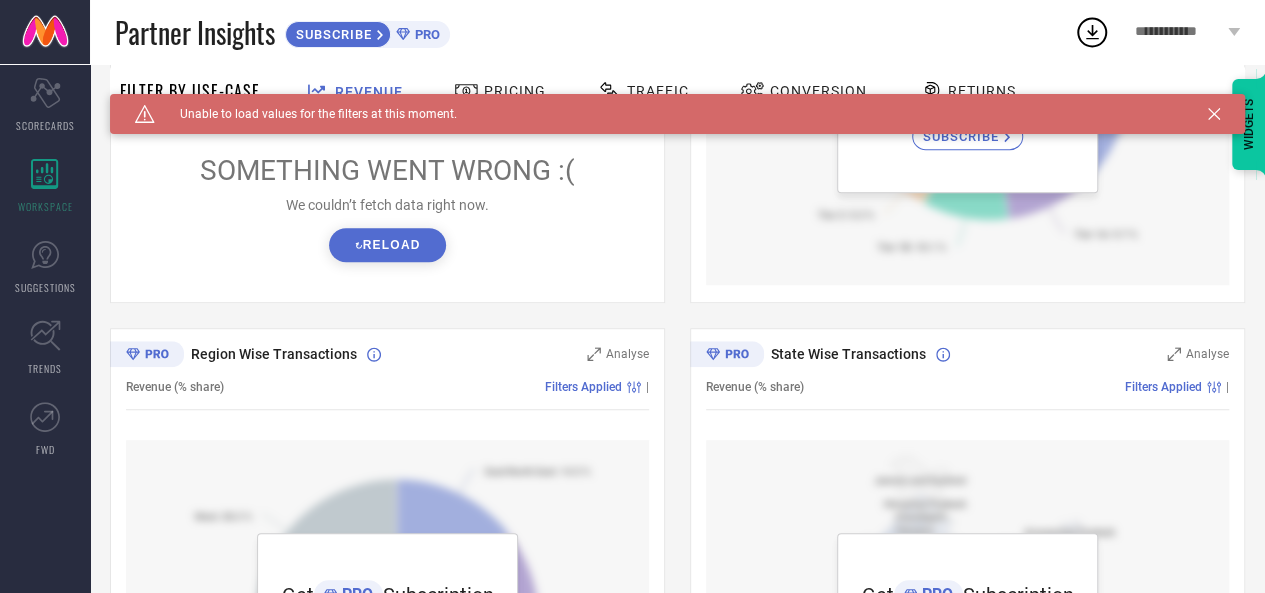 scroll, scrollTop: 492, scrollLeft: 0, axis: vertical 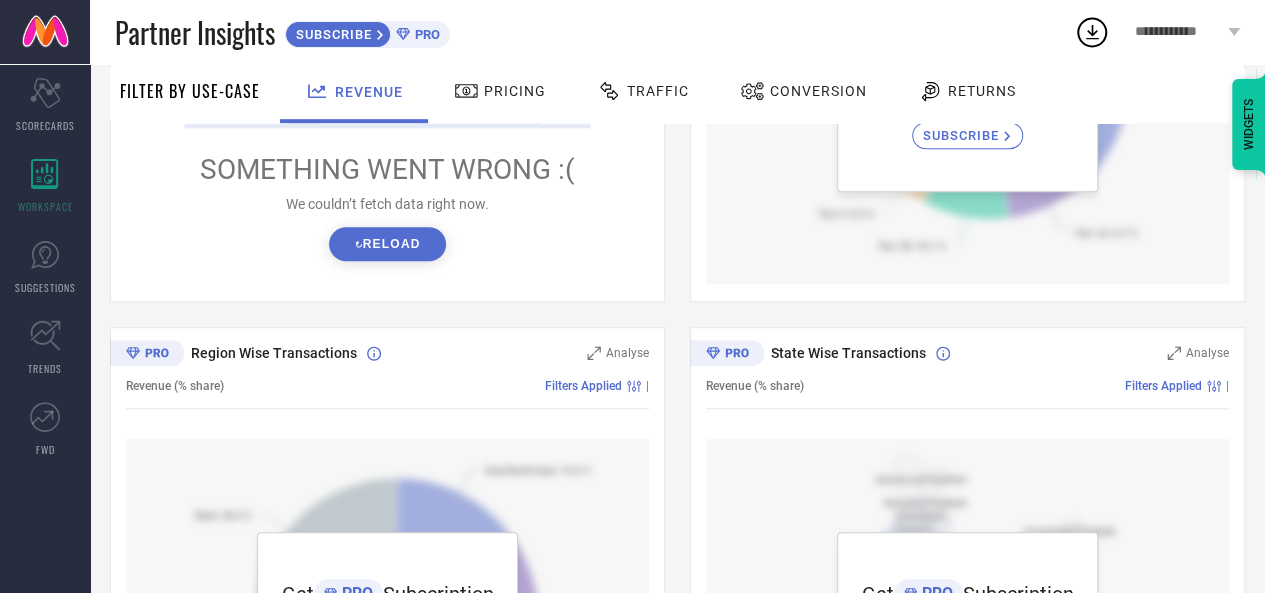 click on "↻  Reload" at bounding box center [387, 244] 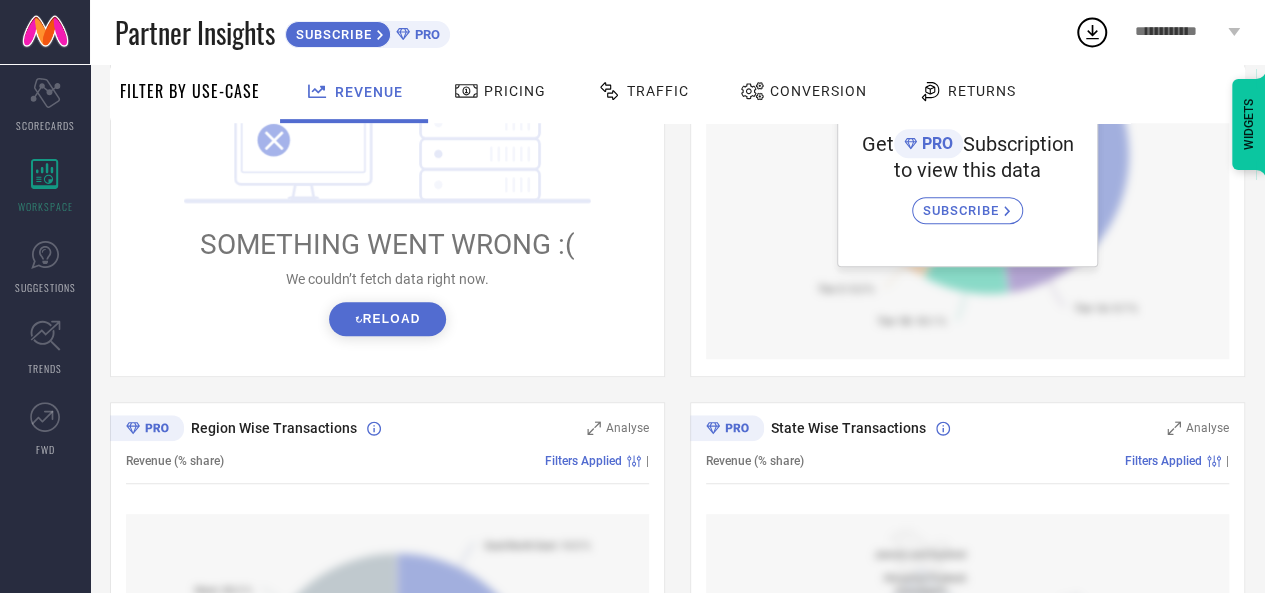 scroll, scrollTop: 416, scrollLeft: 0, axis: vertical 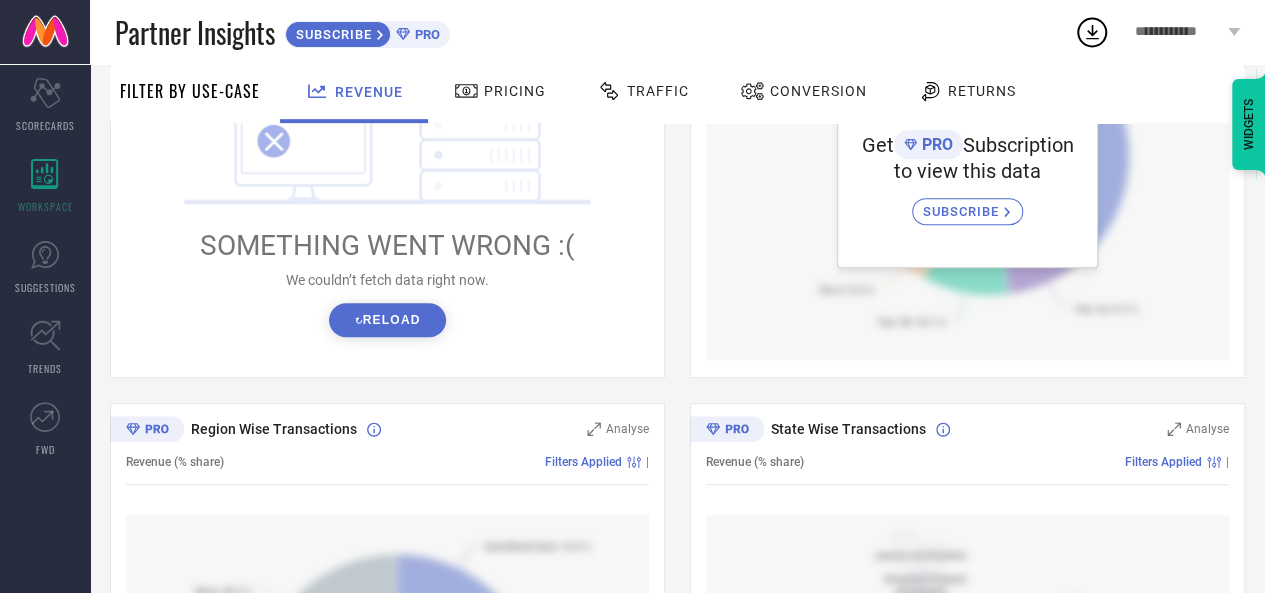 click on "Pricing" at bounding box center (515, 91) 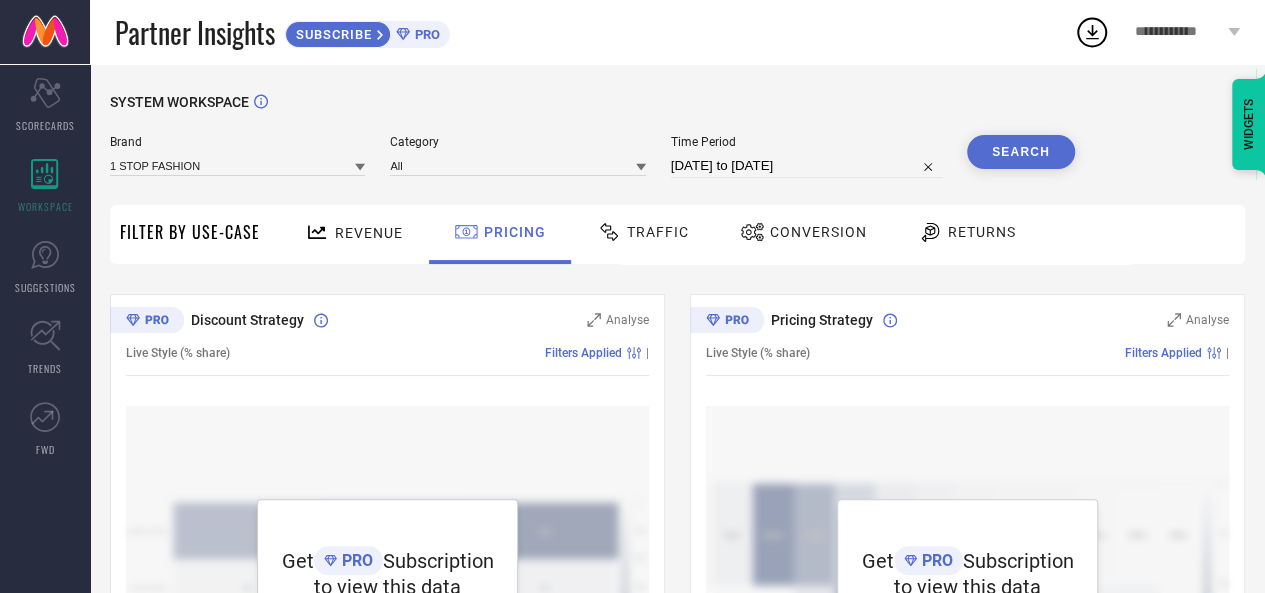 click on "Filter By Use-Case" at bounding box center (190, 232) 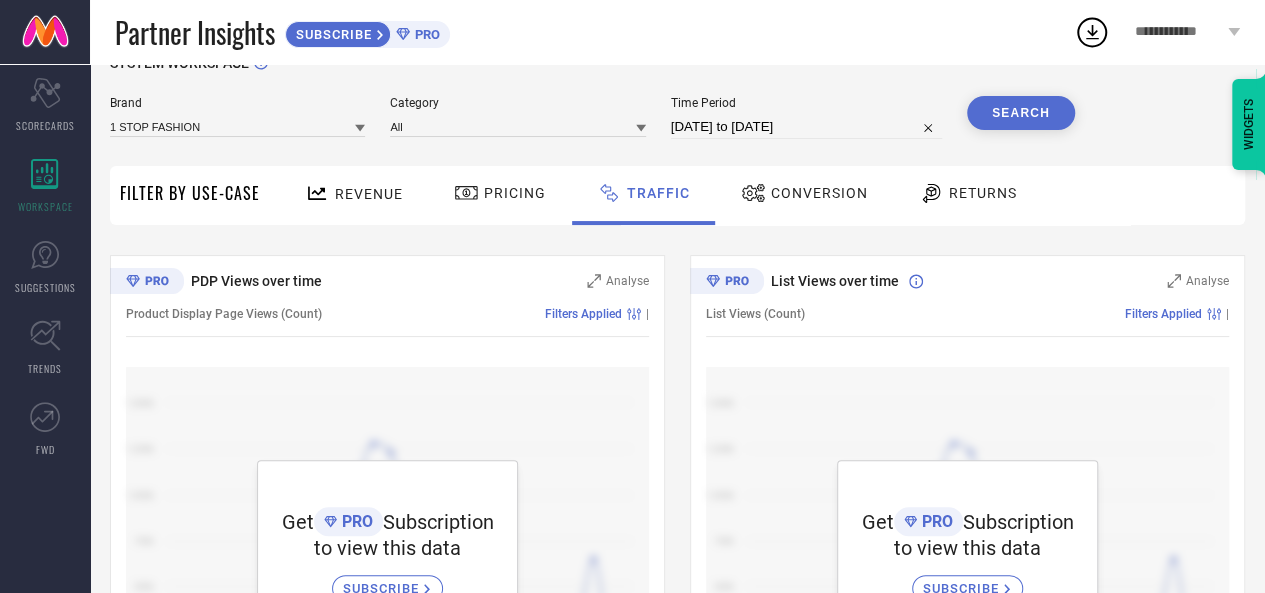 scroll, scrollTop: 22, scrollLeft: 0, axis: vertical 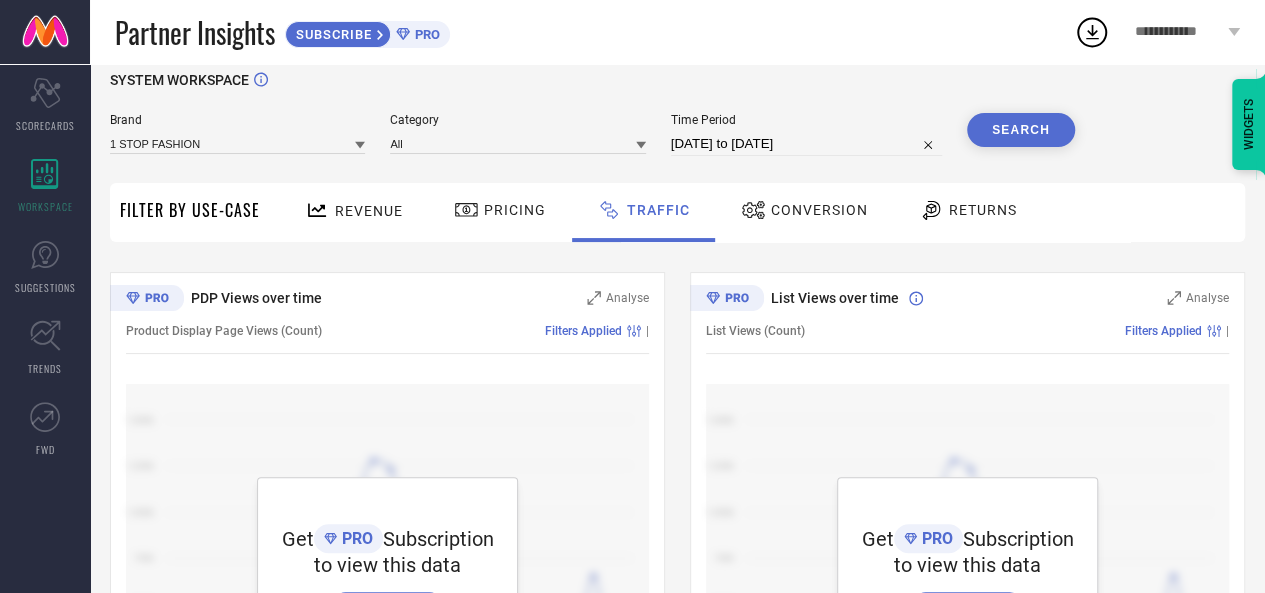 click on "Conversion" at bounding box center [819, 210] 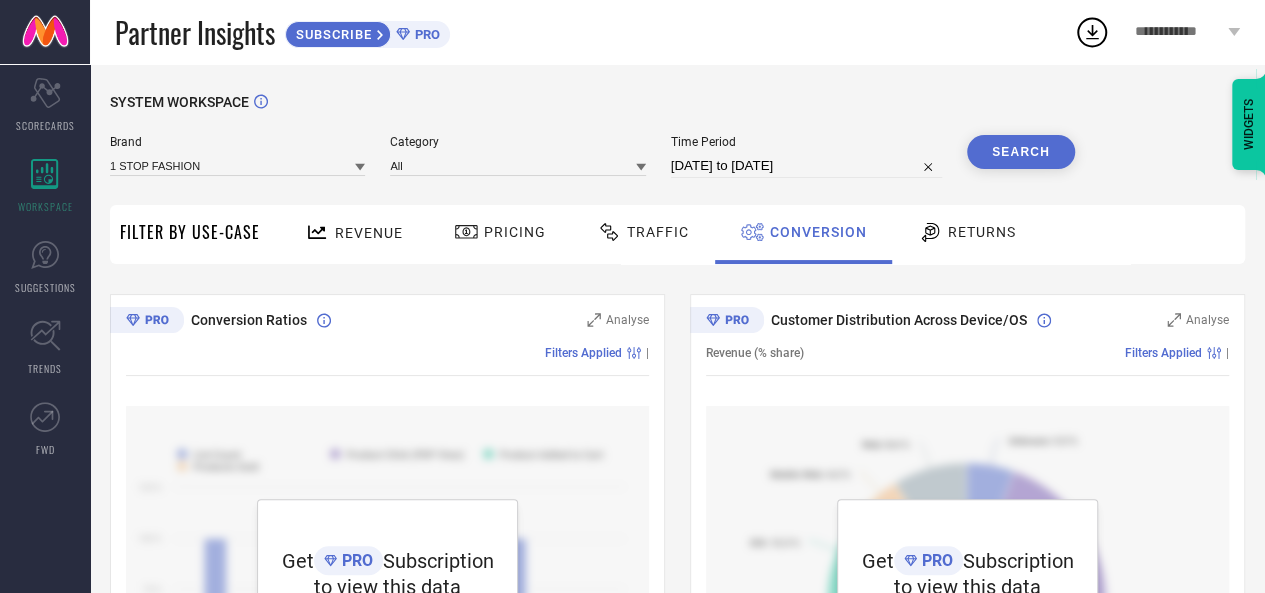 click at bounding box center (933, 232) 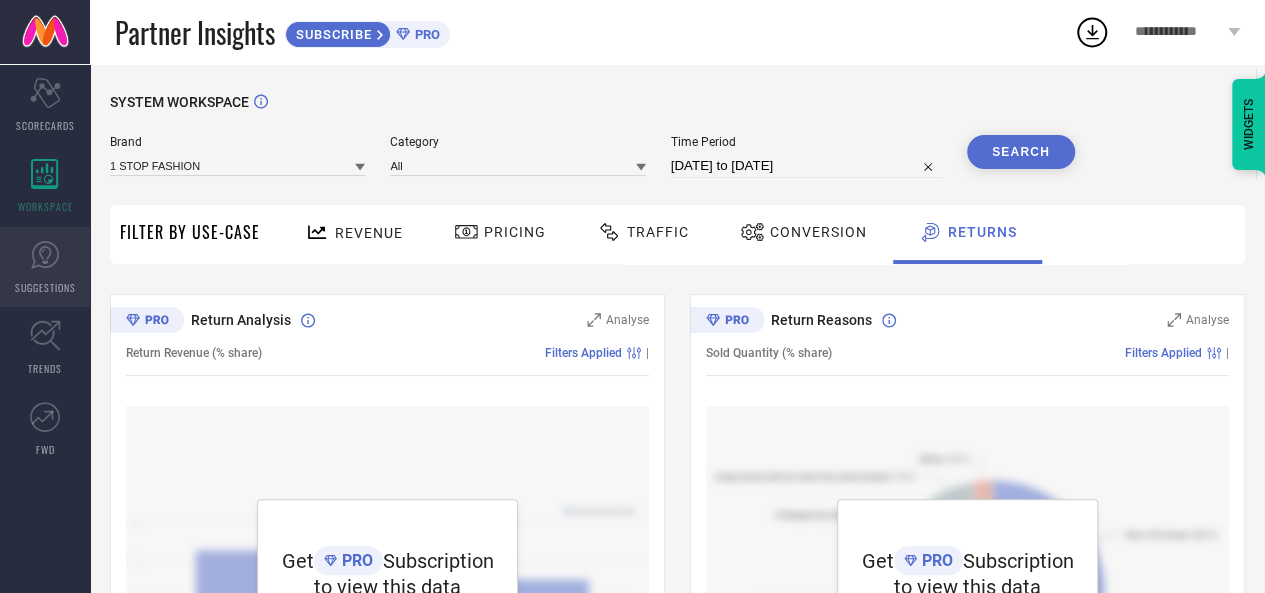 click 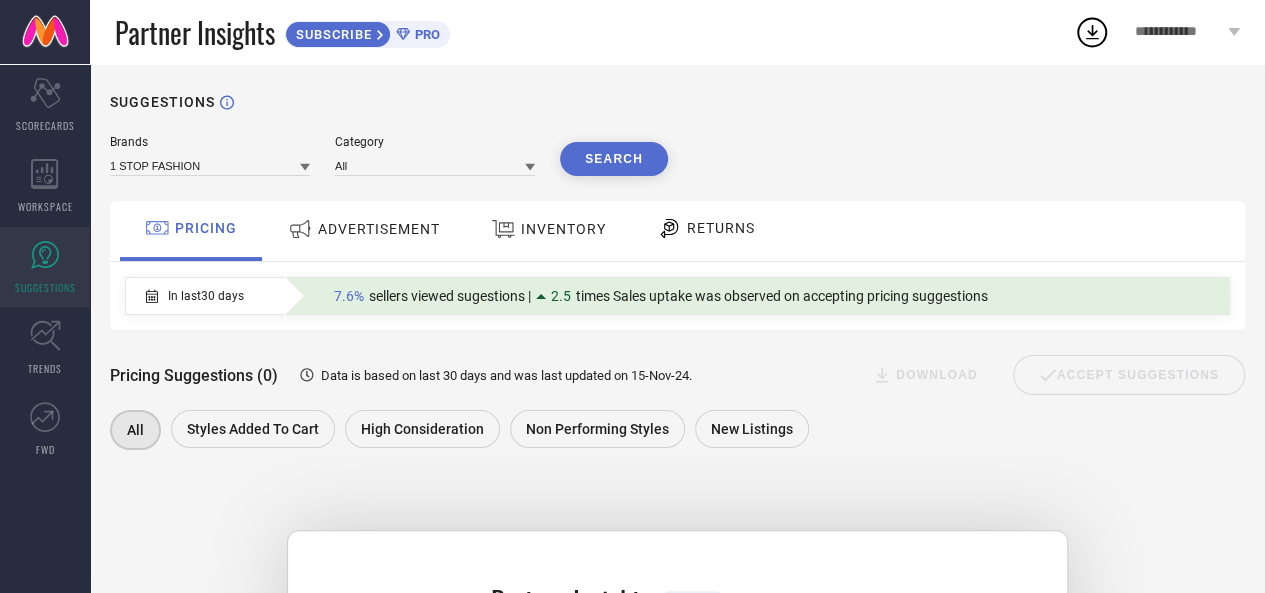 click on "ADVERTISEMENT" at bounding box center [379, 229] 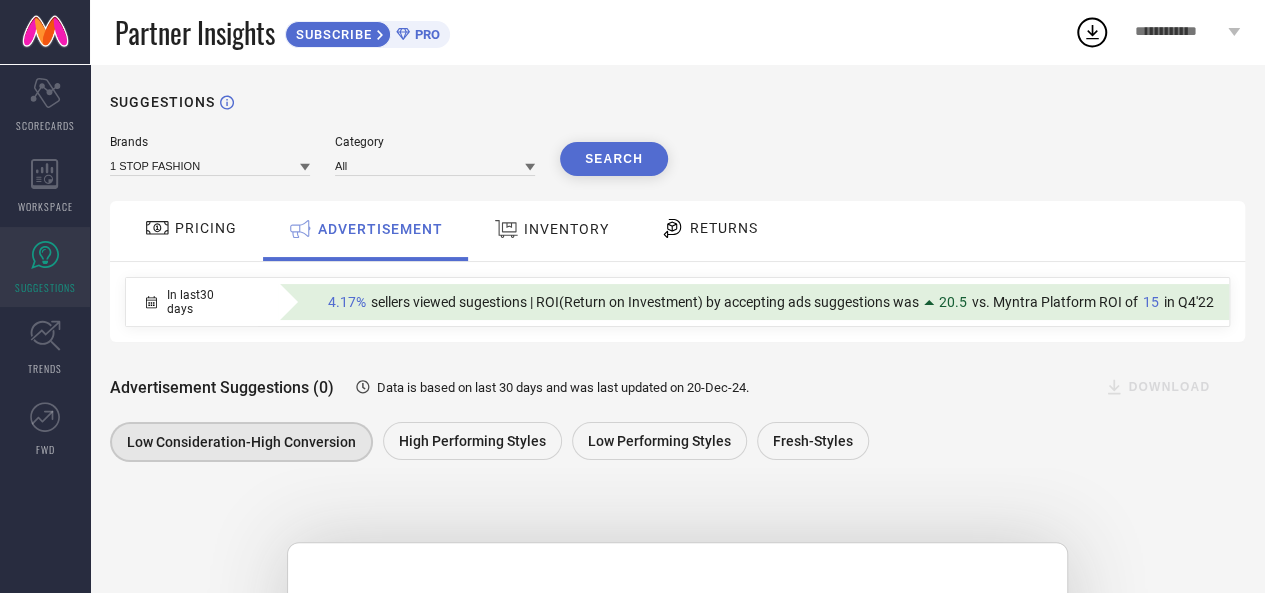 click on "INVENTORY" at bounding box center [566, 229] 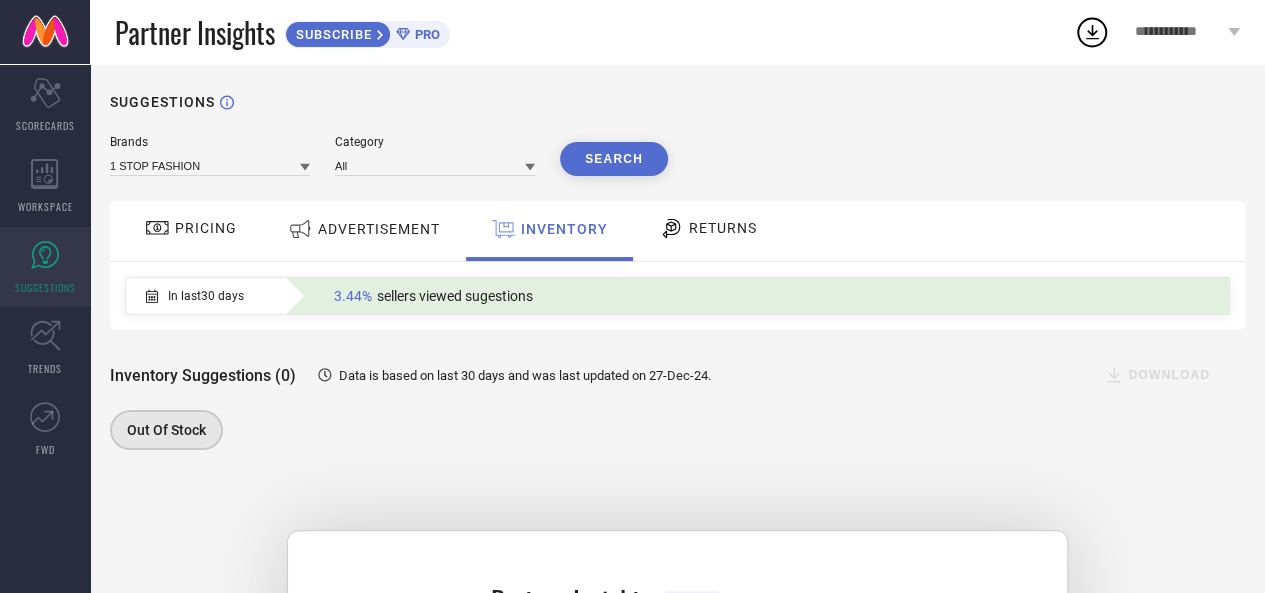 click on "RETURNS" at bounding box center [723, 228] 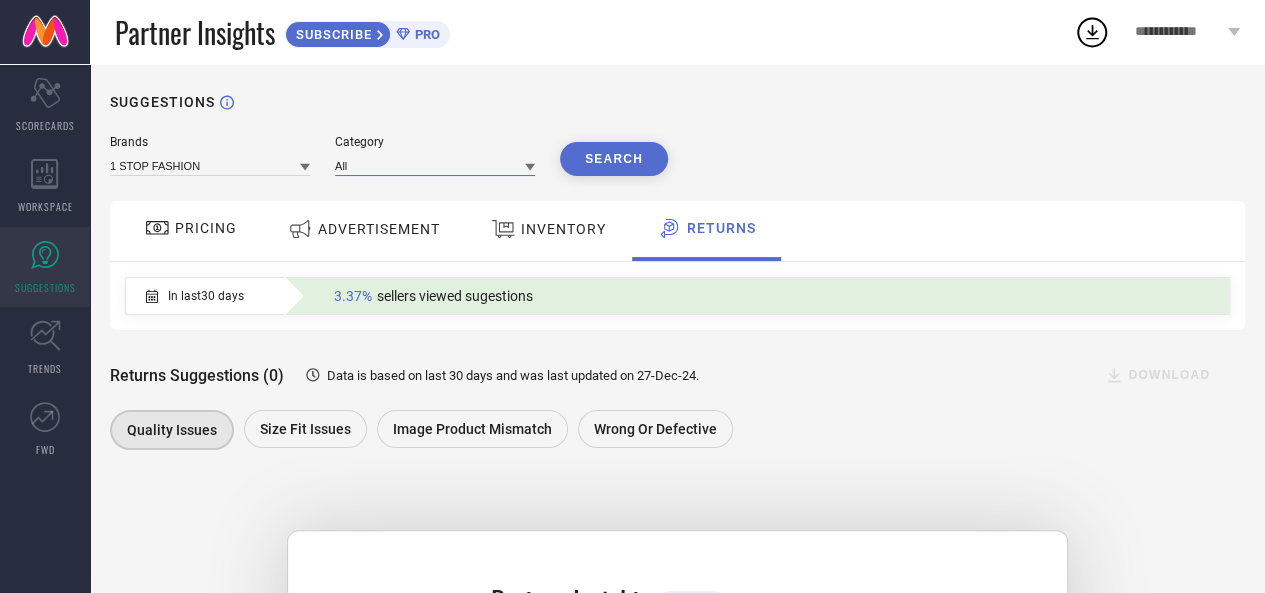 click at bounding box center (435, 165) 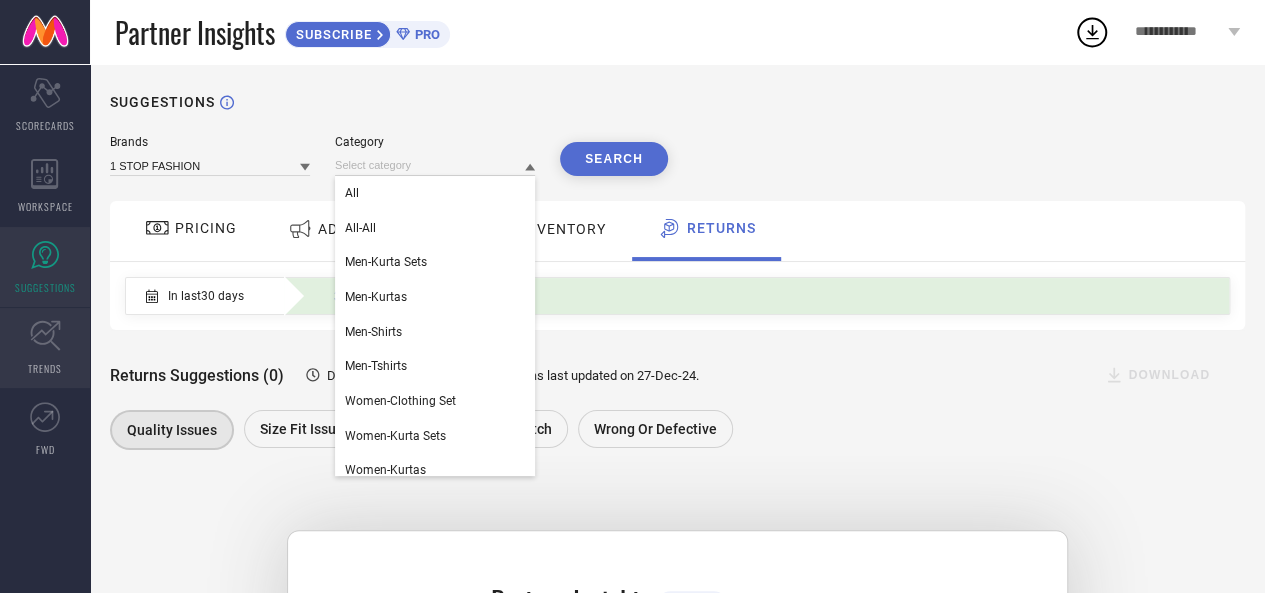 click on "TRENDS" at bounding box center [45, 348] 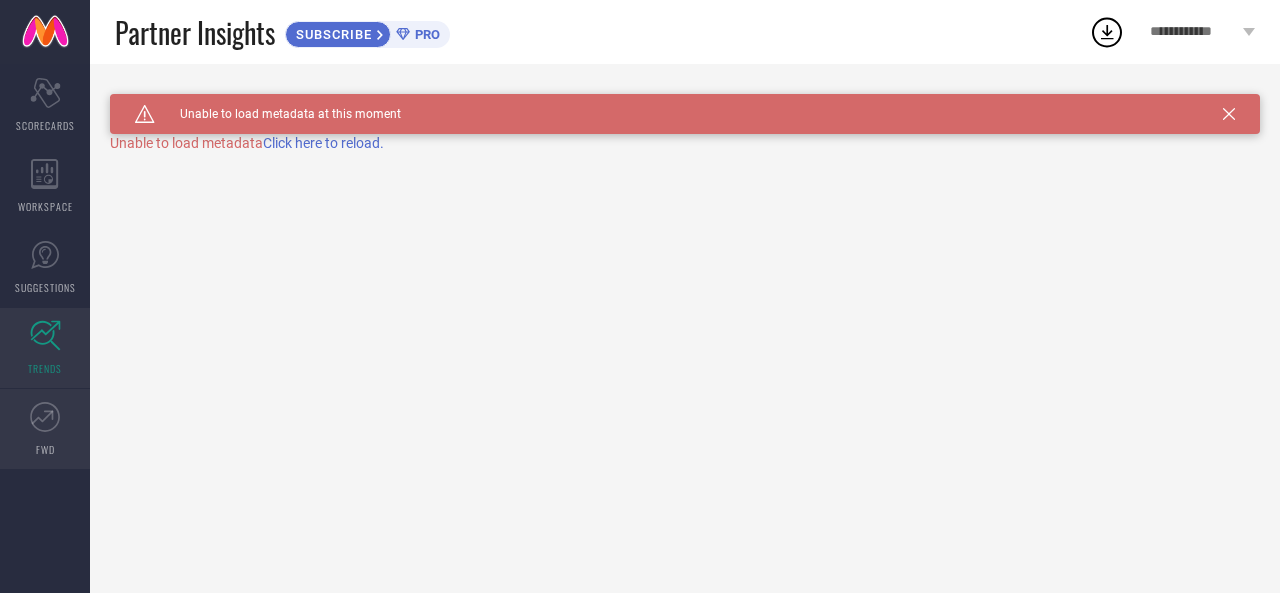 click 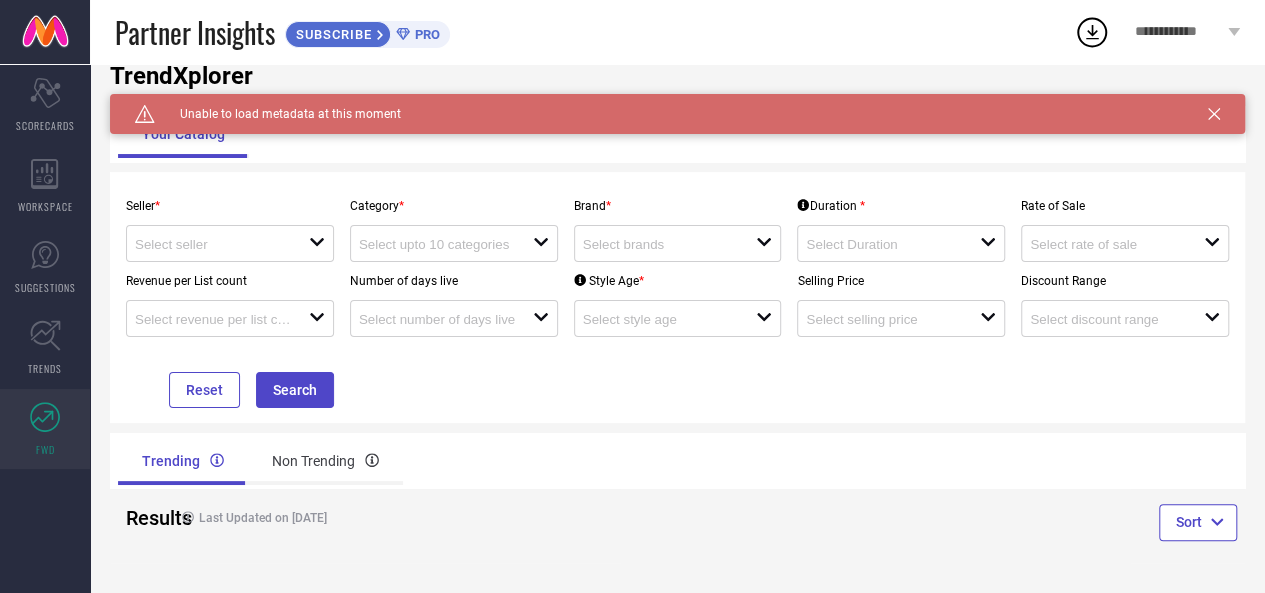 scroll, scrollTop: 0, scrollLeft: 0, axis: both 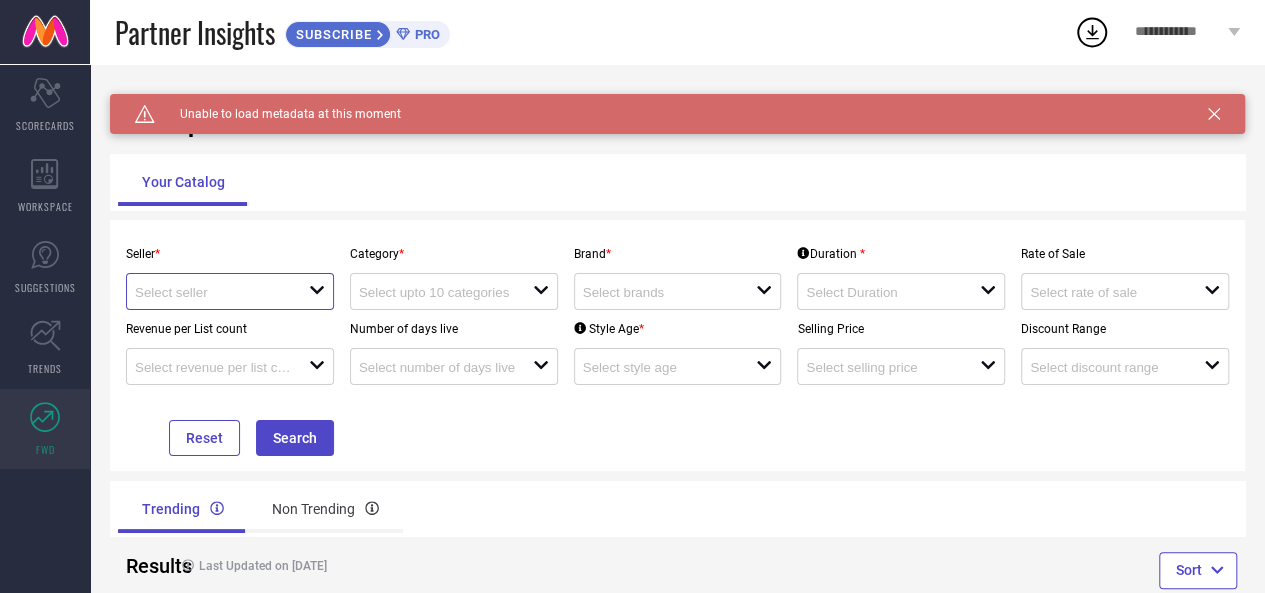 click at bounding box center [213, 292] 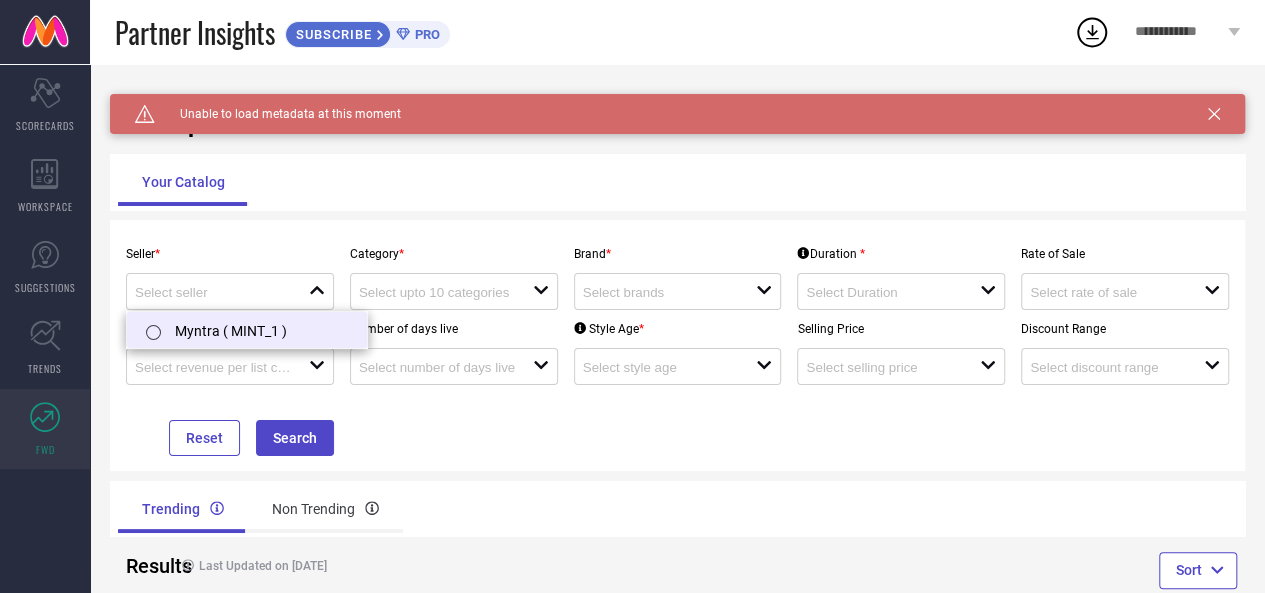 click at bounding box center [153, 332] 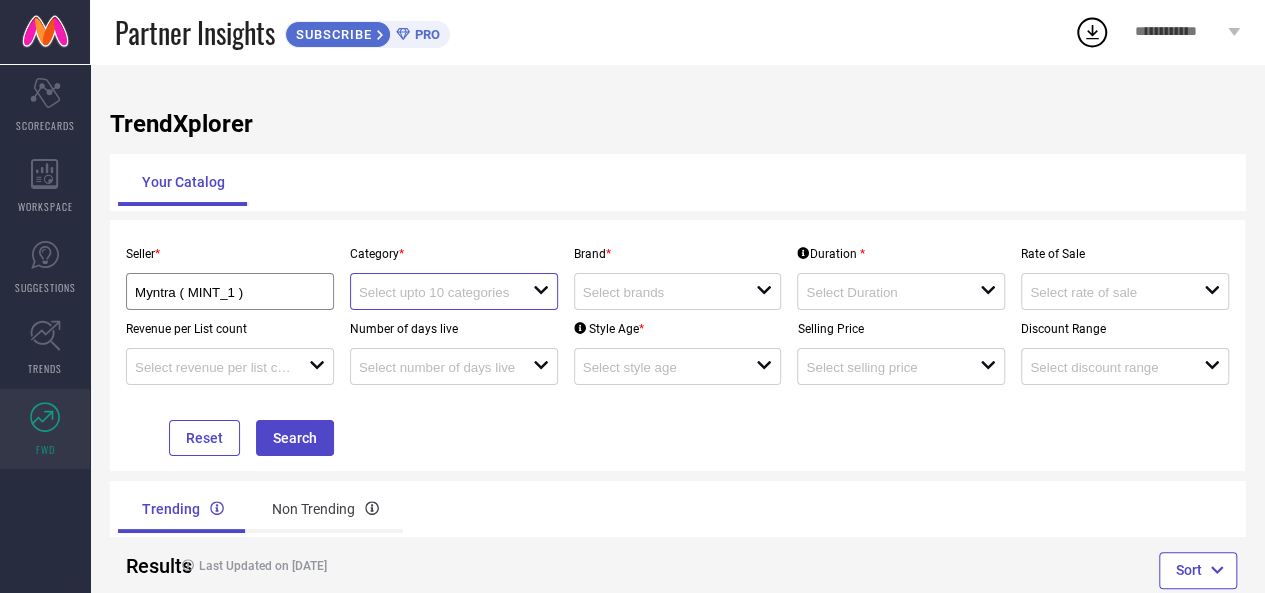 click at bounding box center (437, 292) 